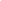 scroll, scrollTop: 0, scrollLeft: 0, axis: both 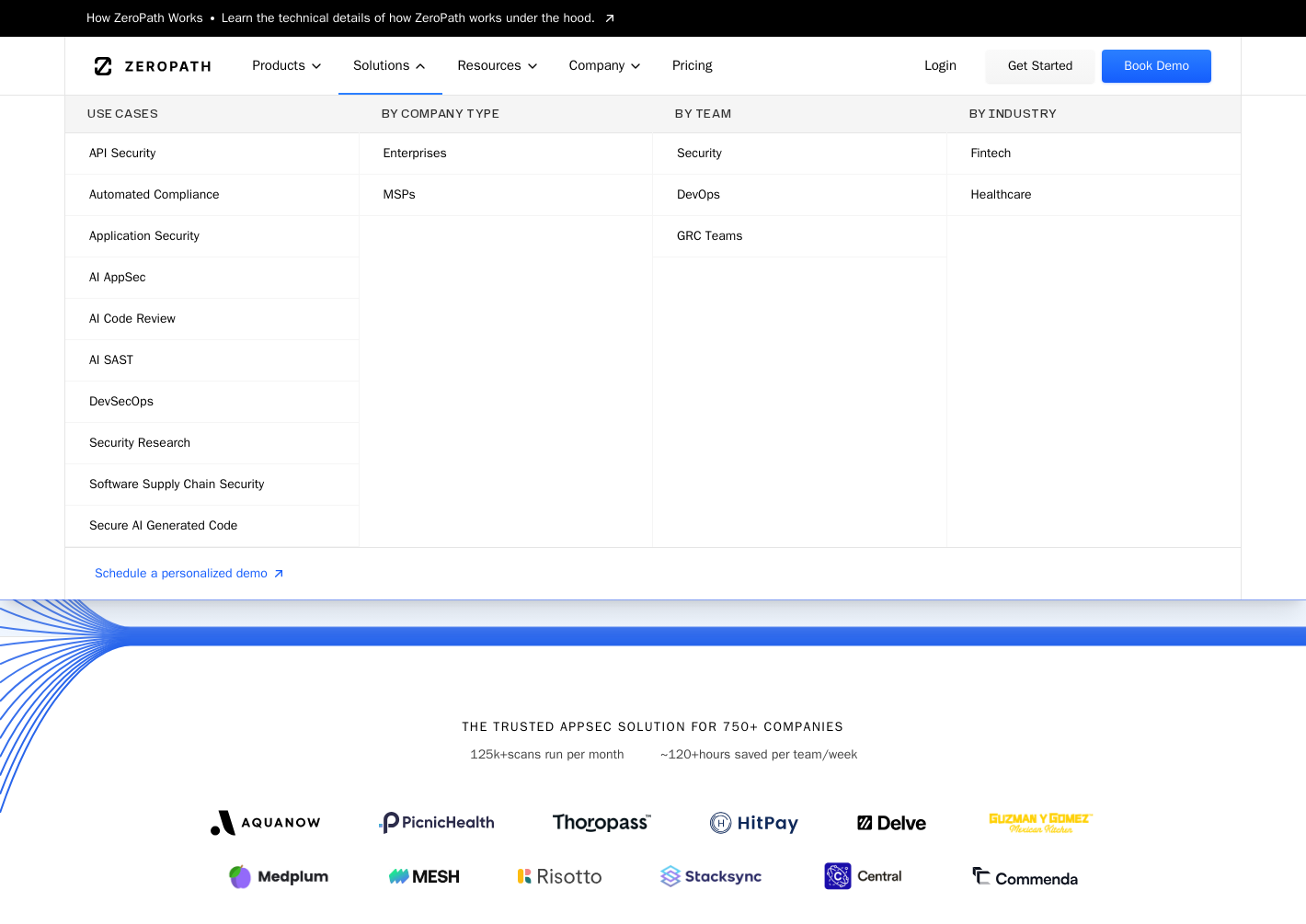 click on "Healthcare" at bounding box center (1094, 195) 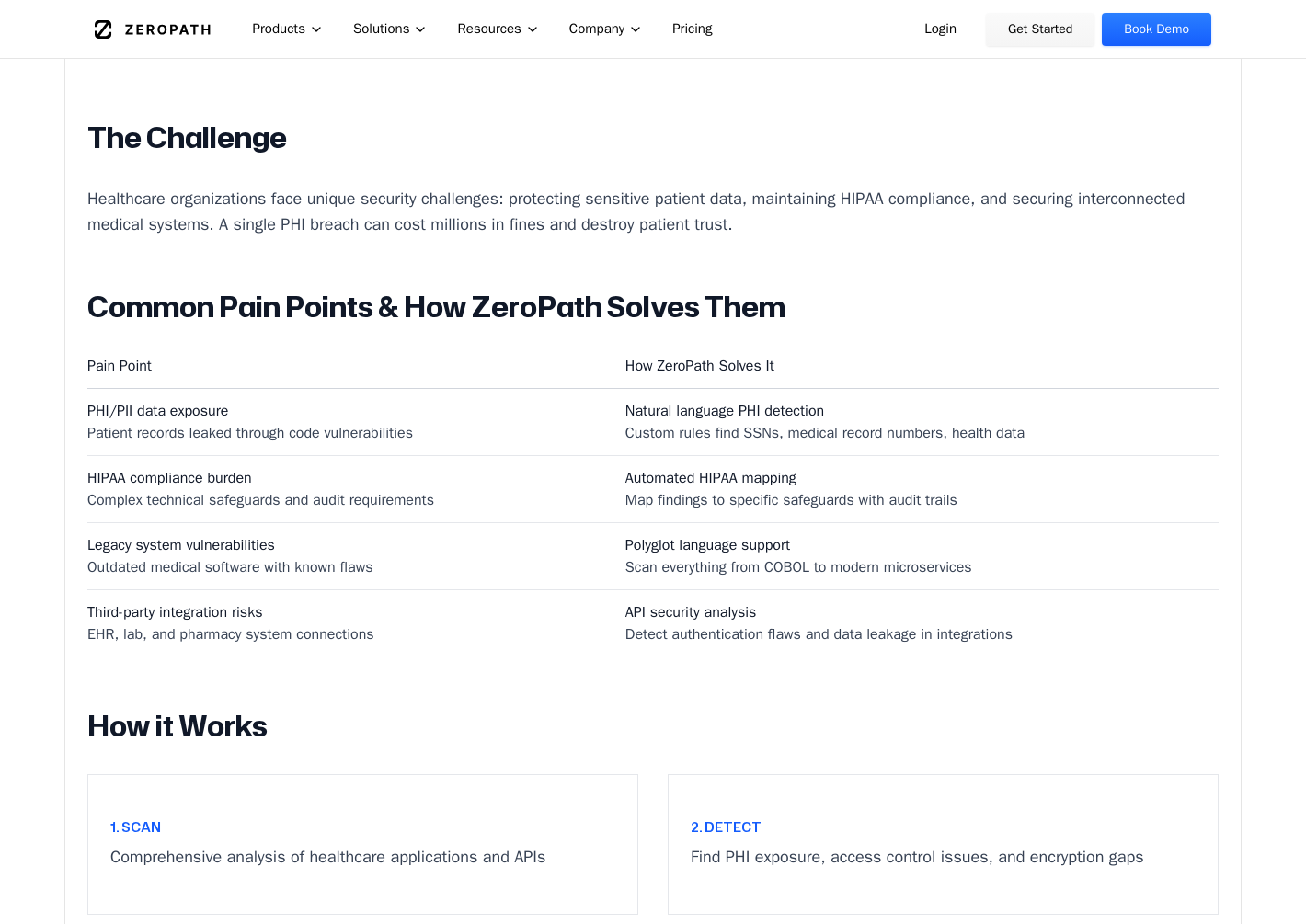scroll, scrollTop: 610, scrollLeft: 0, axis: vertical 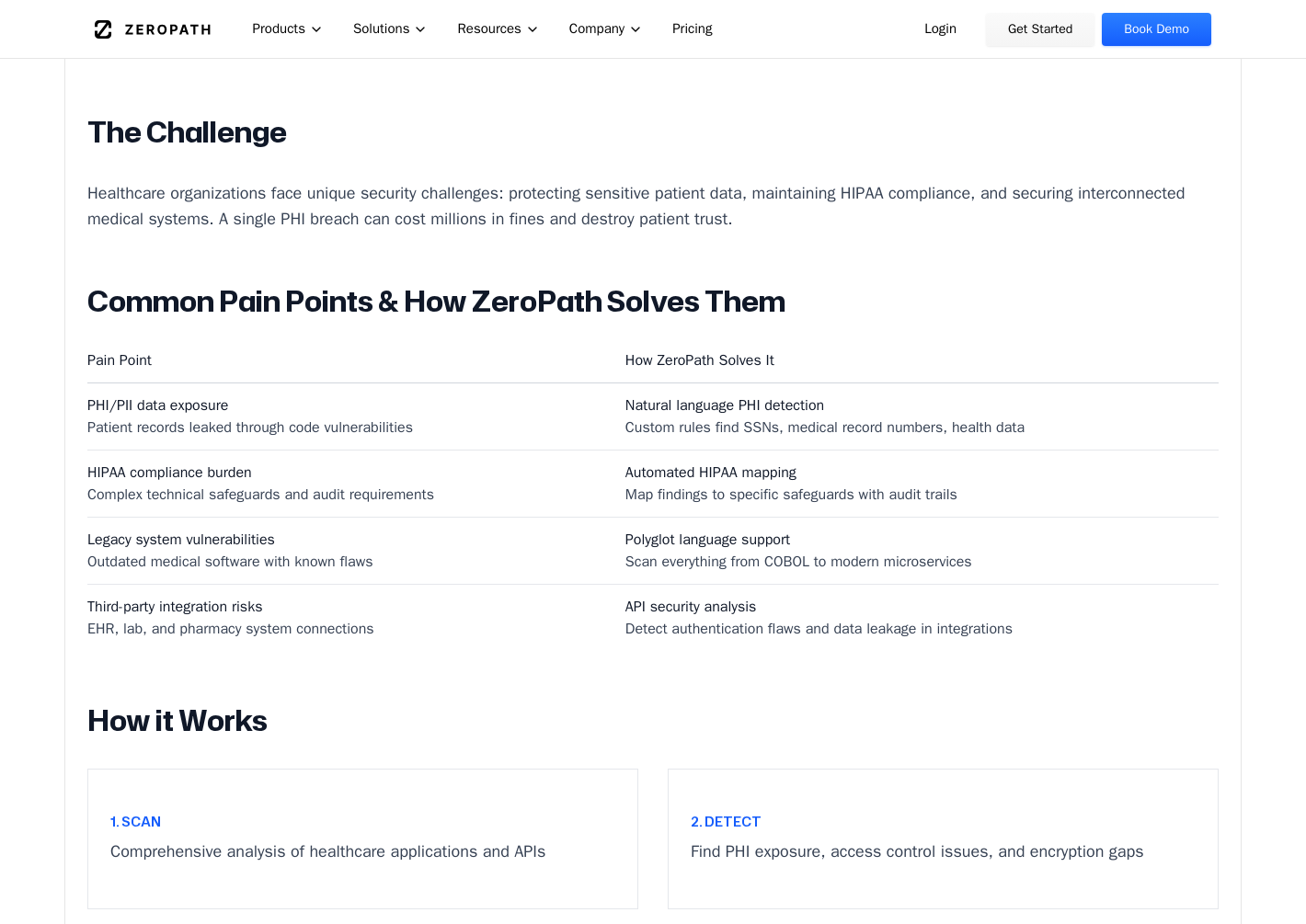 click on "Natural language PHI detection Custom rules find SSNs, medical record numbers, health data" at bounding box center [916, 416] 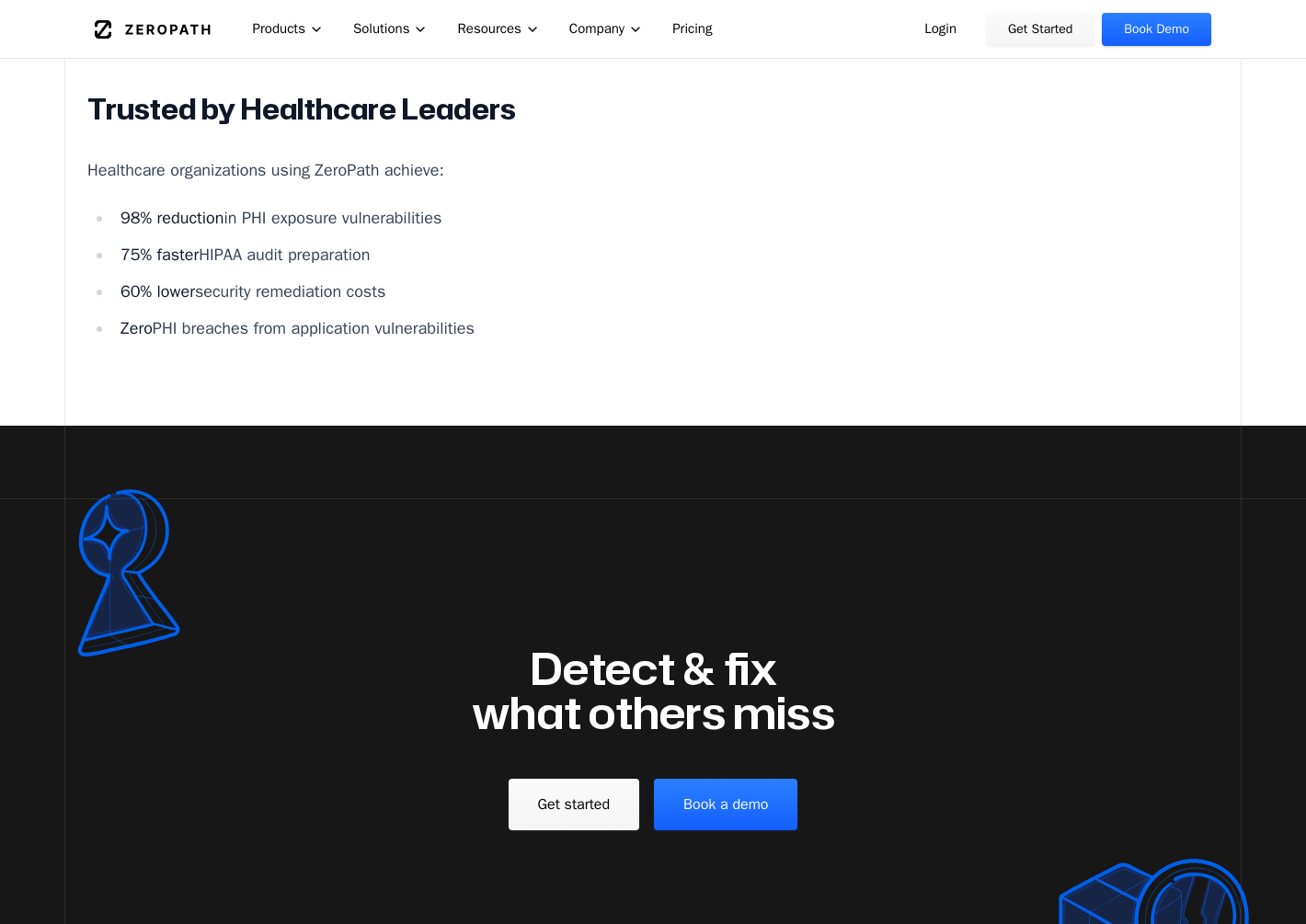 scroll, scrollTop: 2658, scrollLeft: 0, axis: vertical 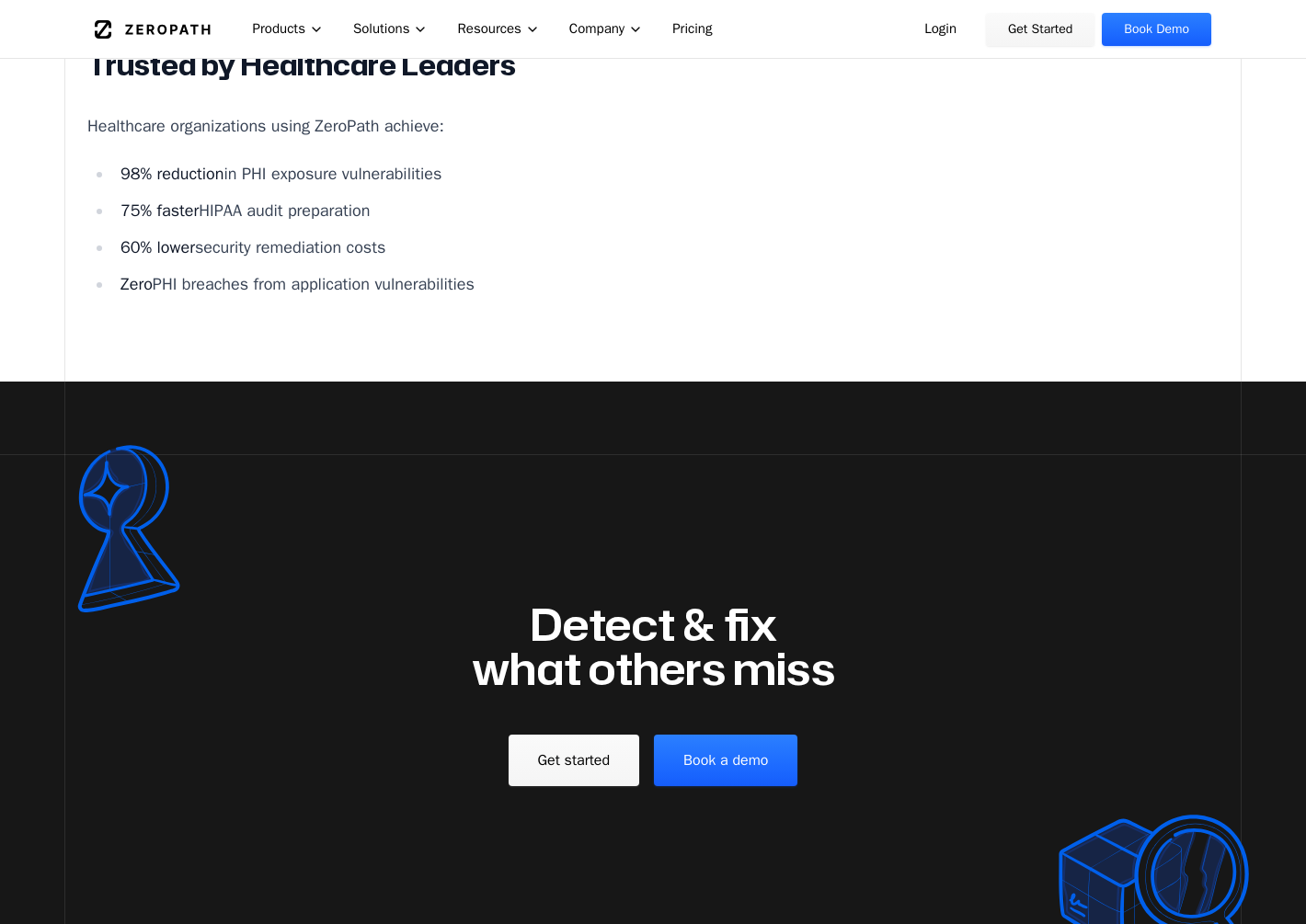 click on "98% reduction  in PHI exposure vulnerabilities" at bounding box center [666, 174] 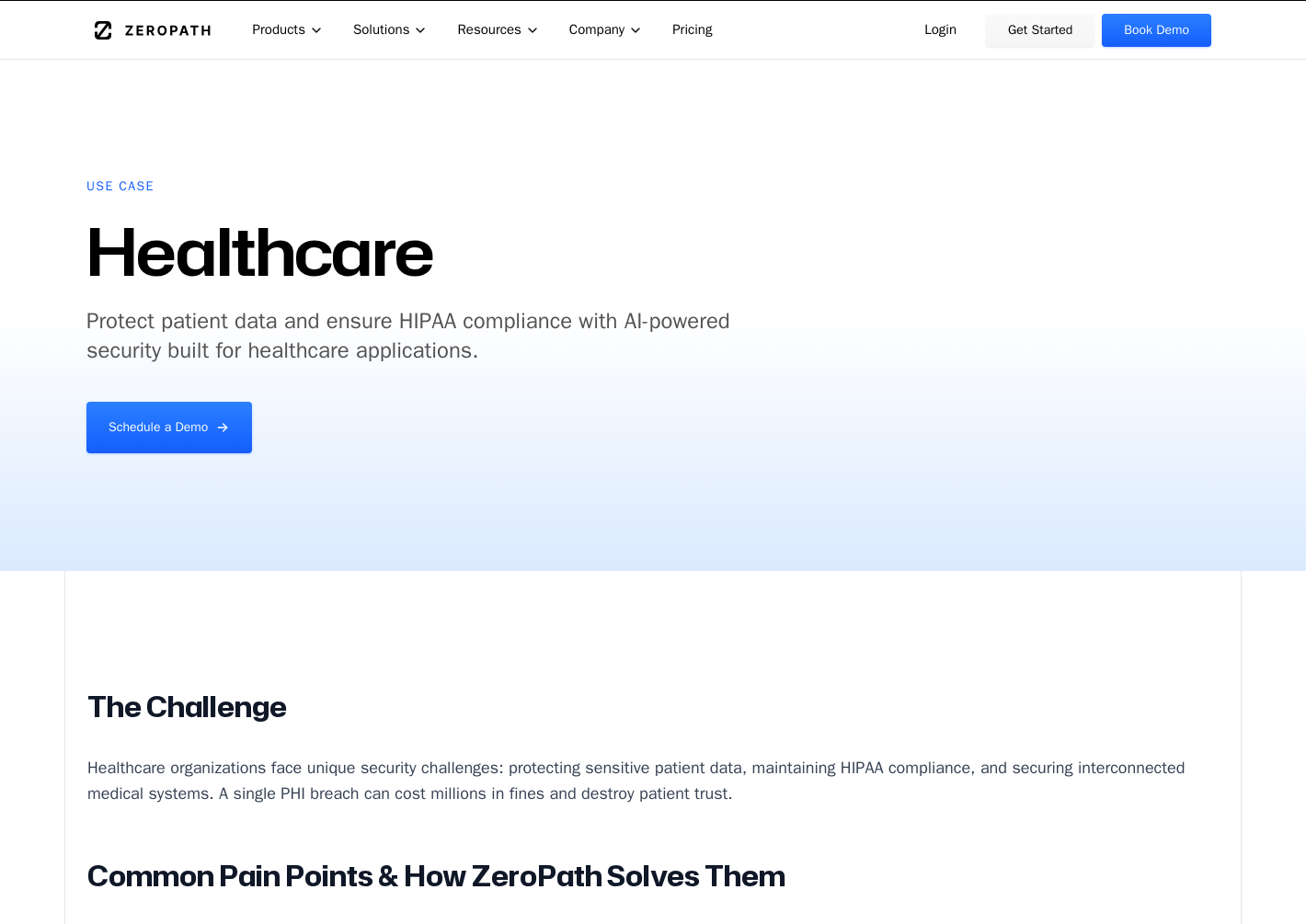 scroll, scrollTop: 0, scrollLeft: 0, axis: both 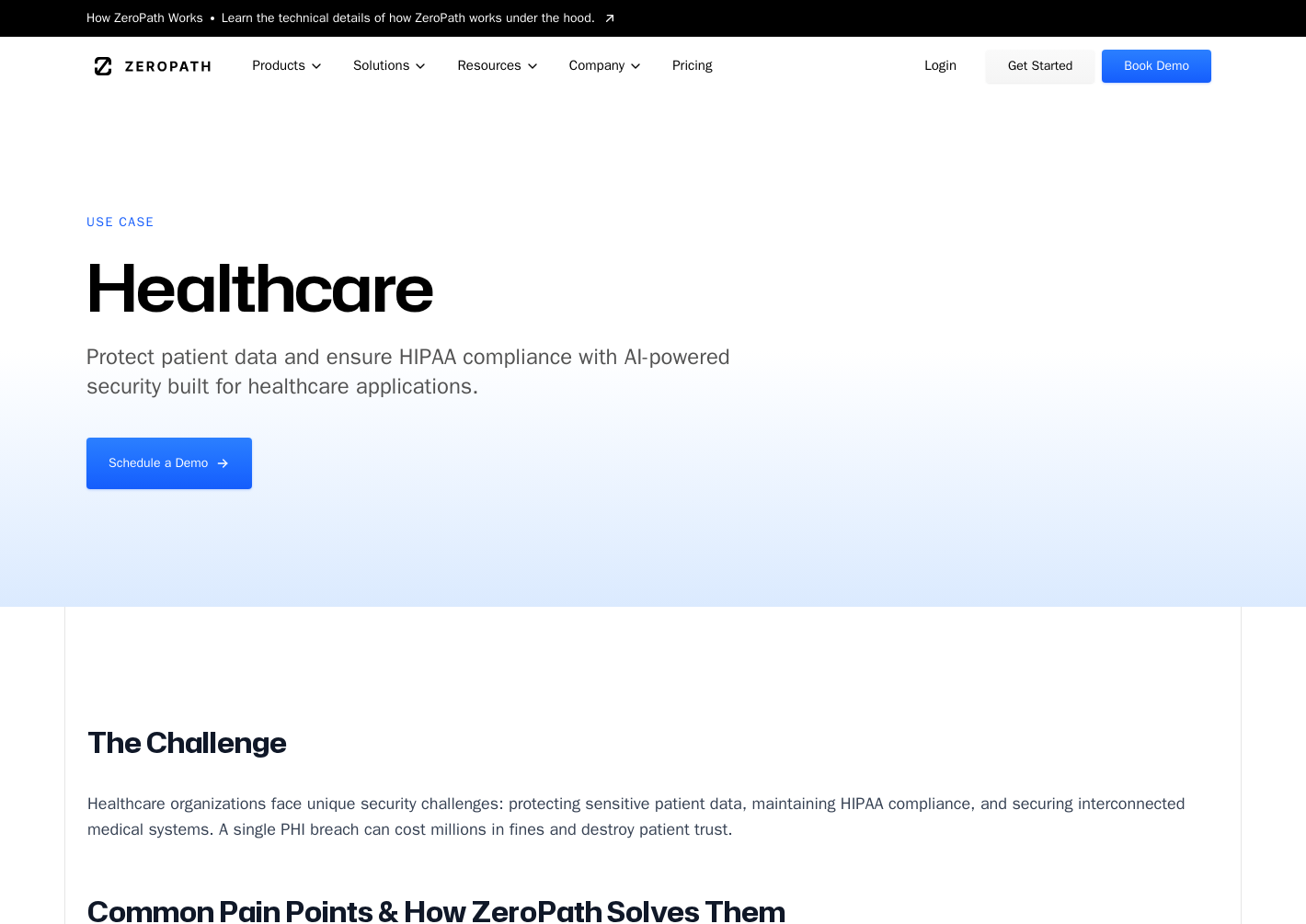 click on "Protect patient data and ensure HIPAA compliance with AI-powered security built for healthcare applications." at bounding box center [440, 371] 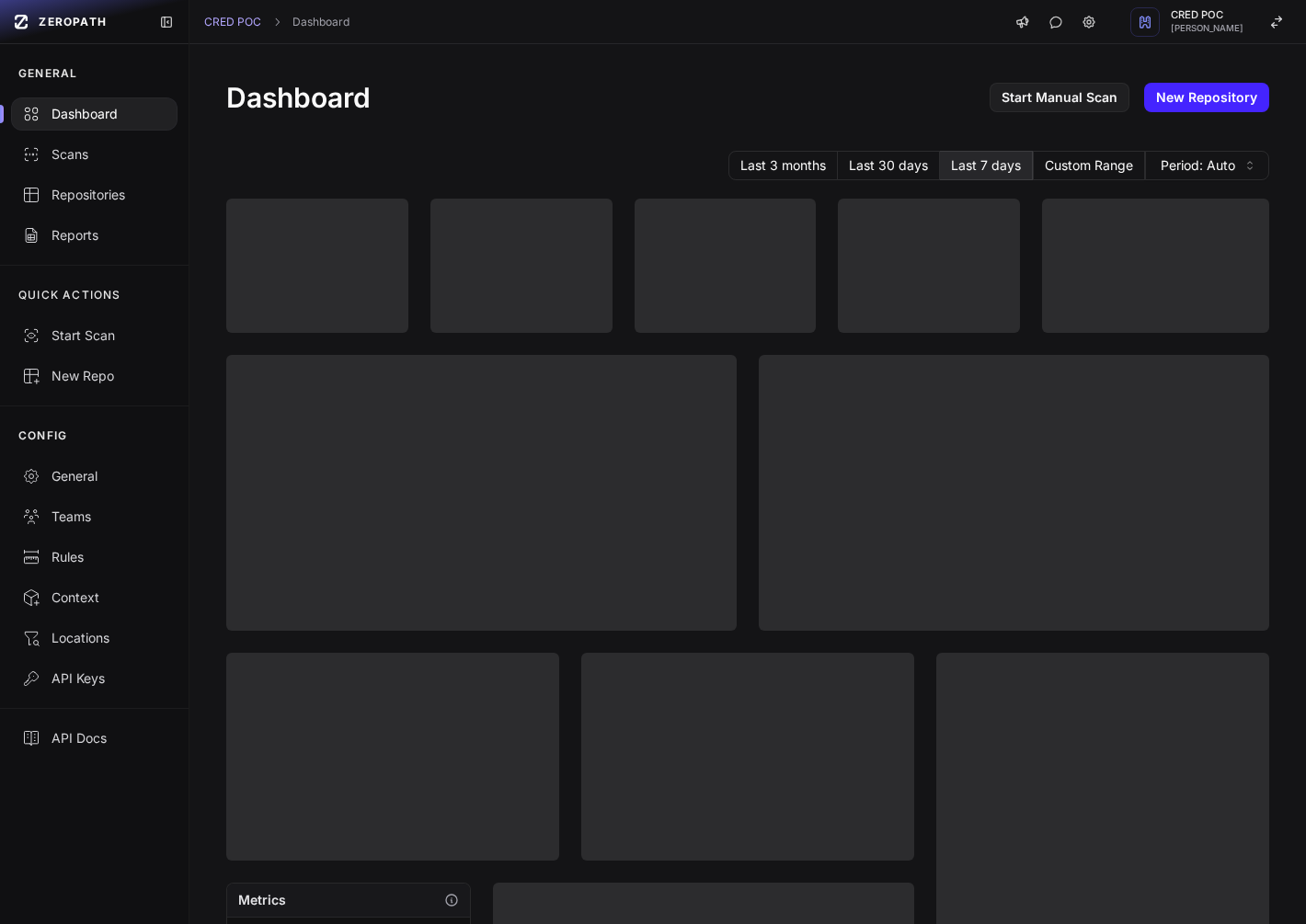 scroll, scrollTop: 0, scrollLeft: 0, axis: both 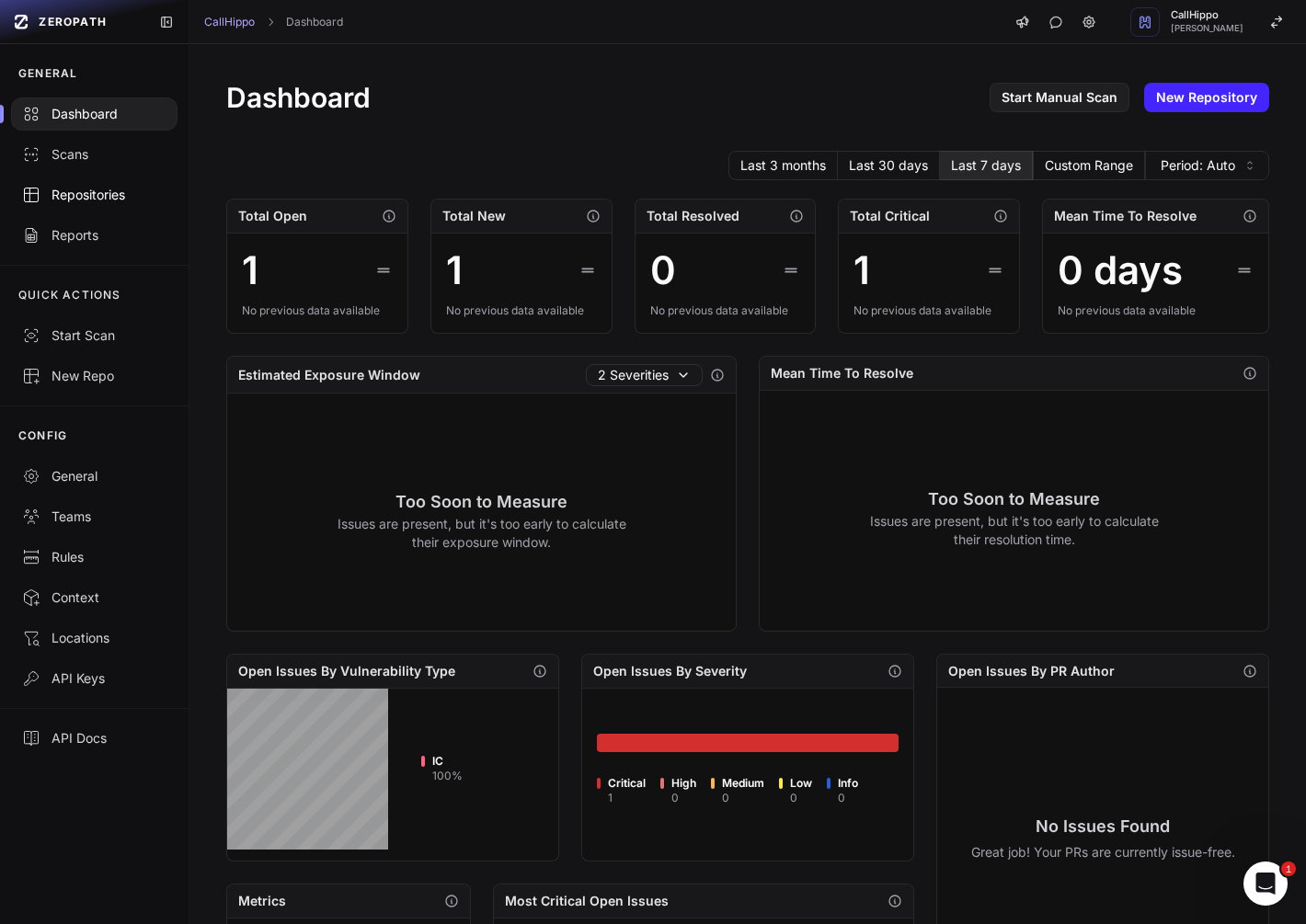 click on "Repositories" at bounding box center [94, 195] 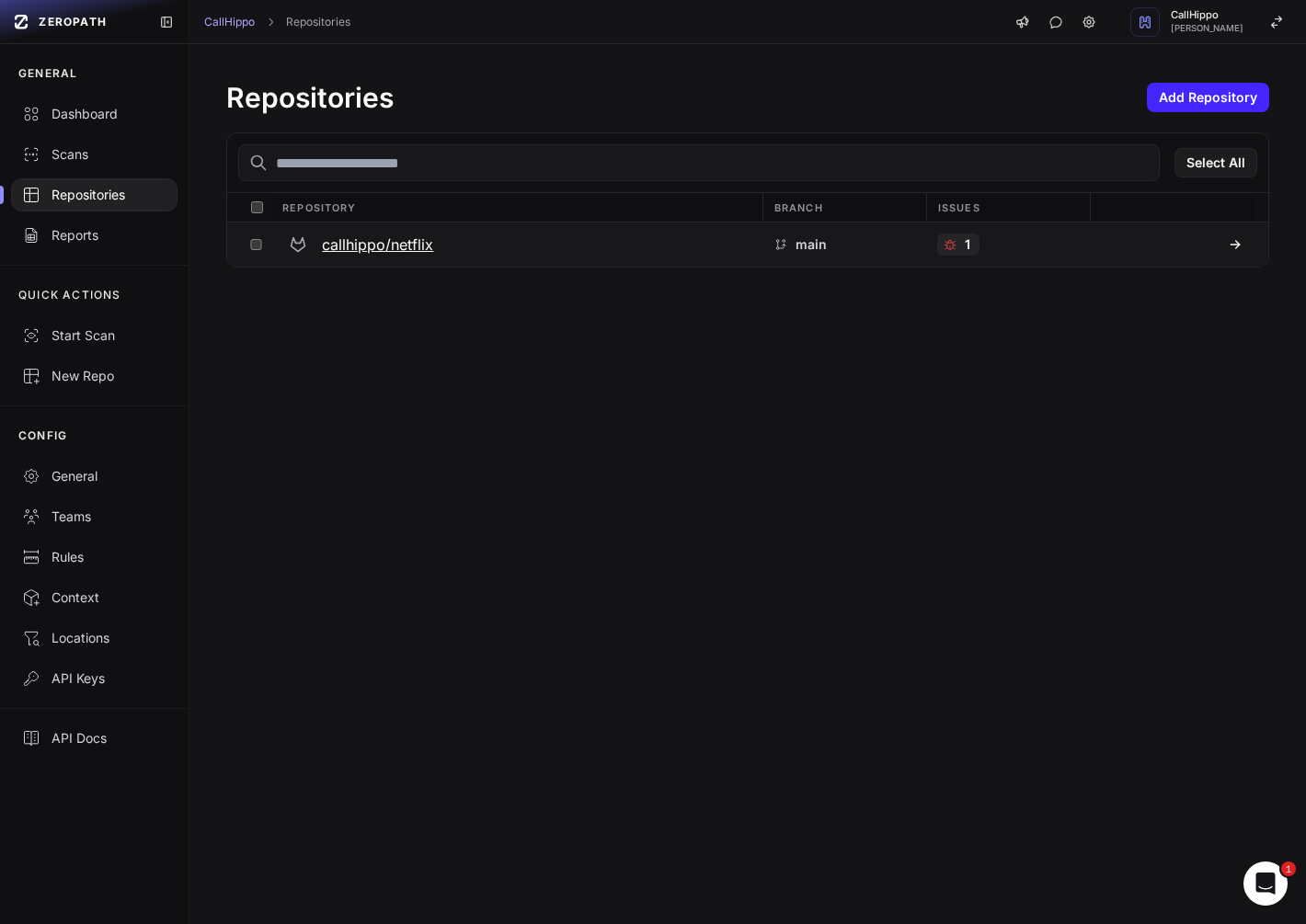 click on "callhippo/netflix" at bounding box center [377, 245] 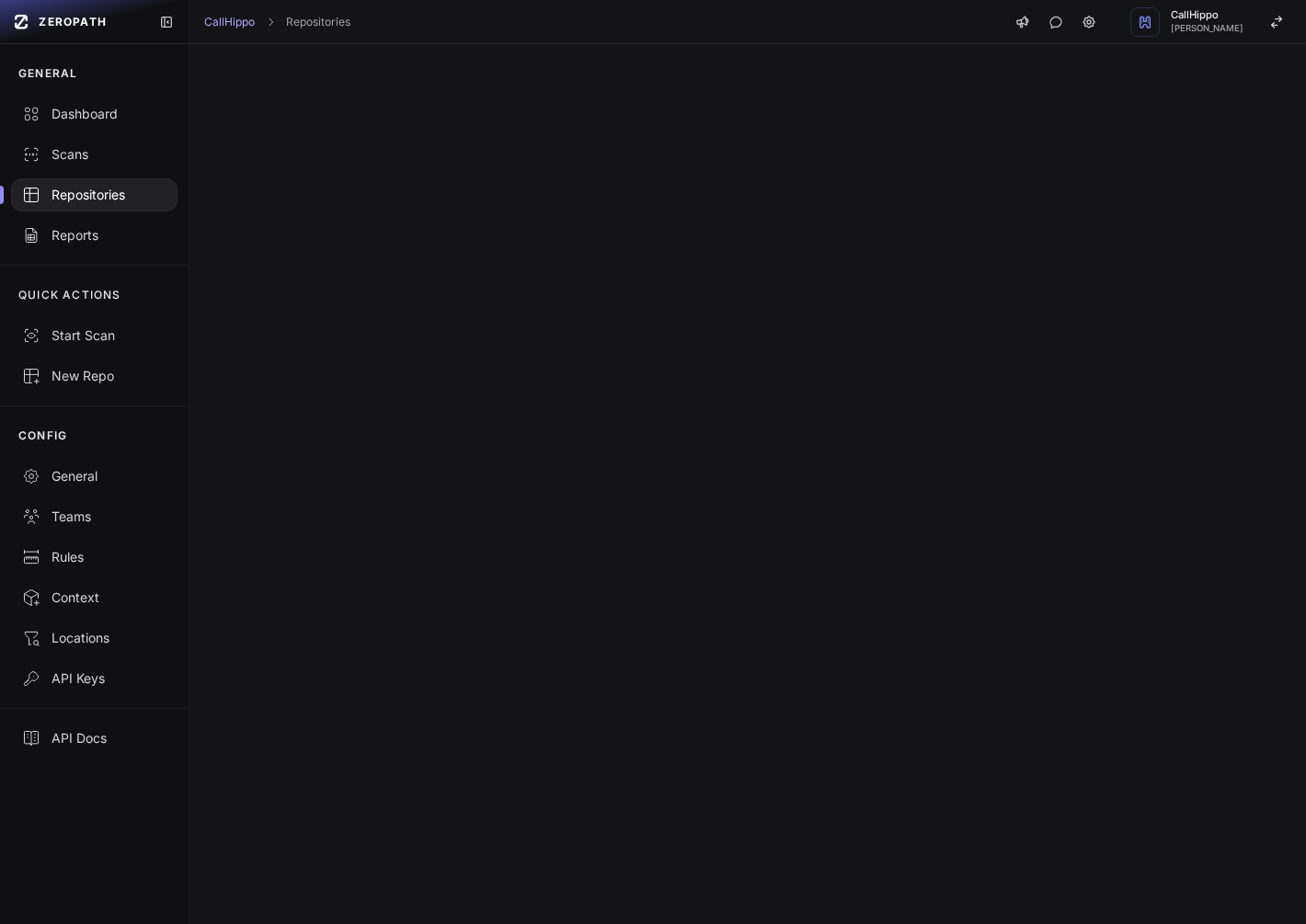 scroll, scrollTop: 0, scrollLeft: 0, axis: both 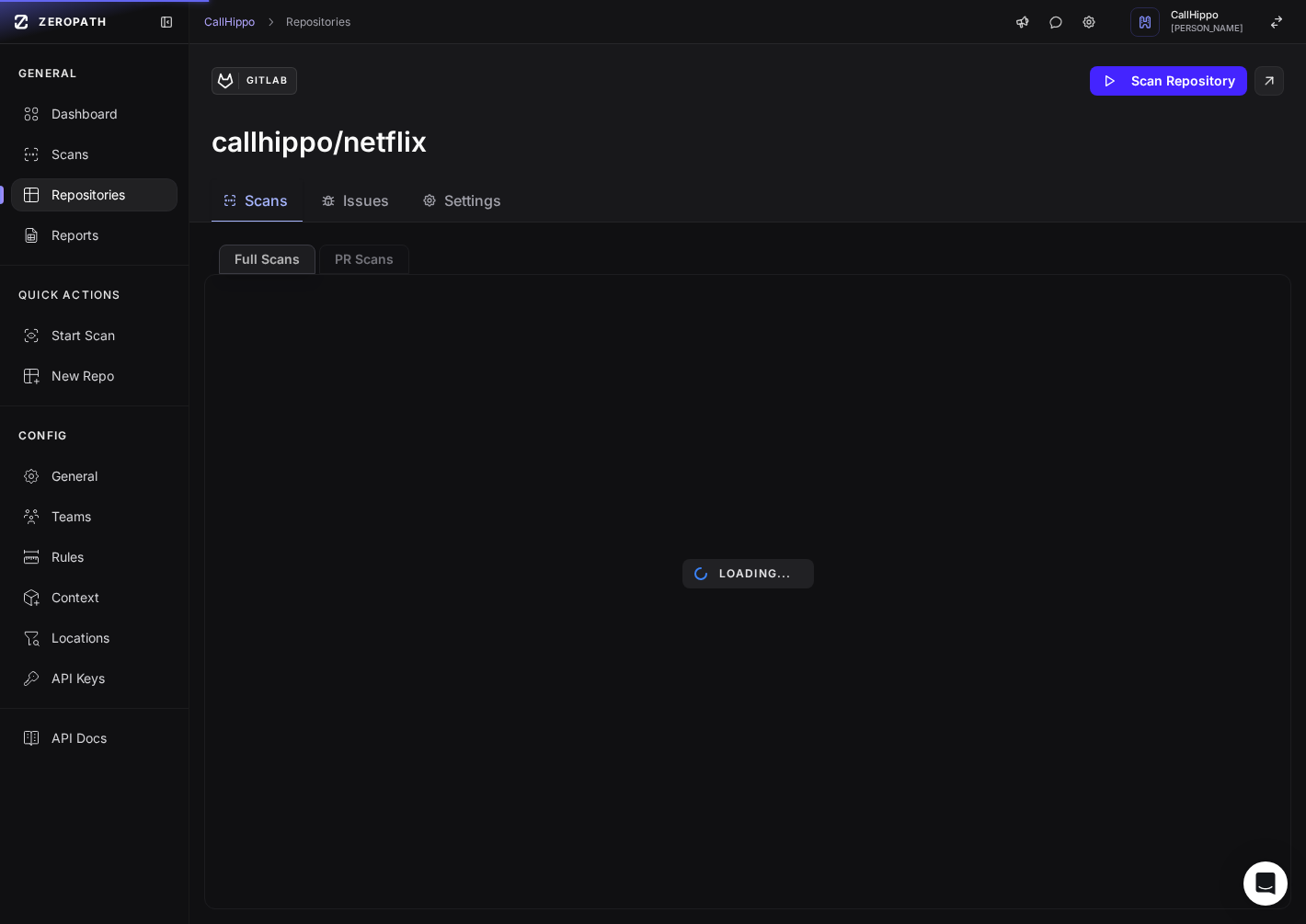 click on "Settings" at bounding box center [473, 200] 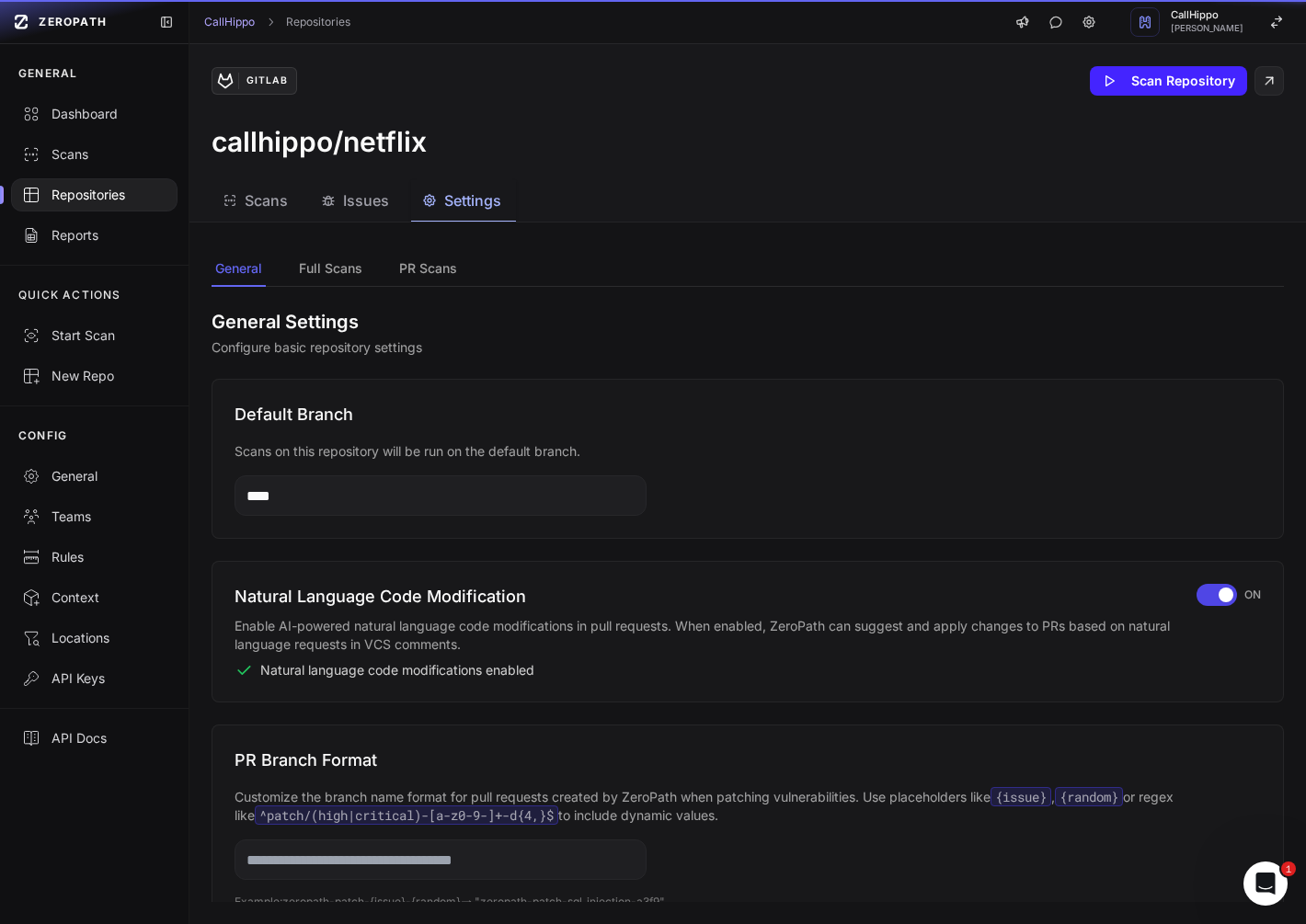 scroll, scrollTop: 0, scrollLeft: 0, axis: both 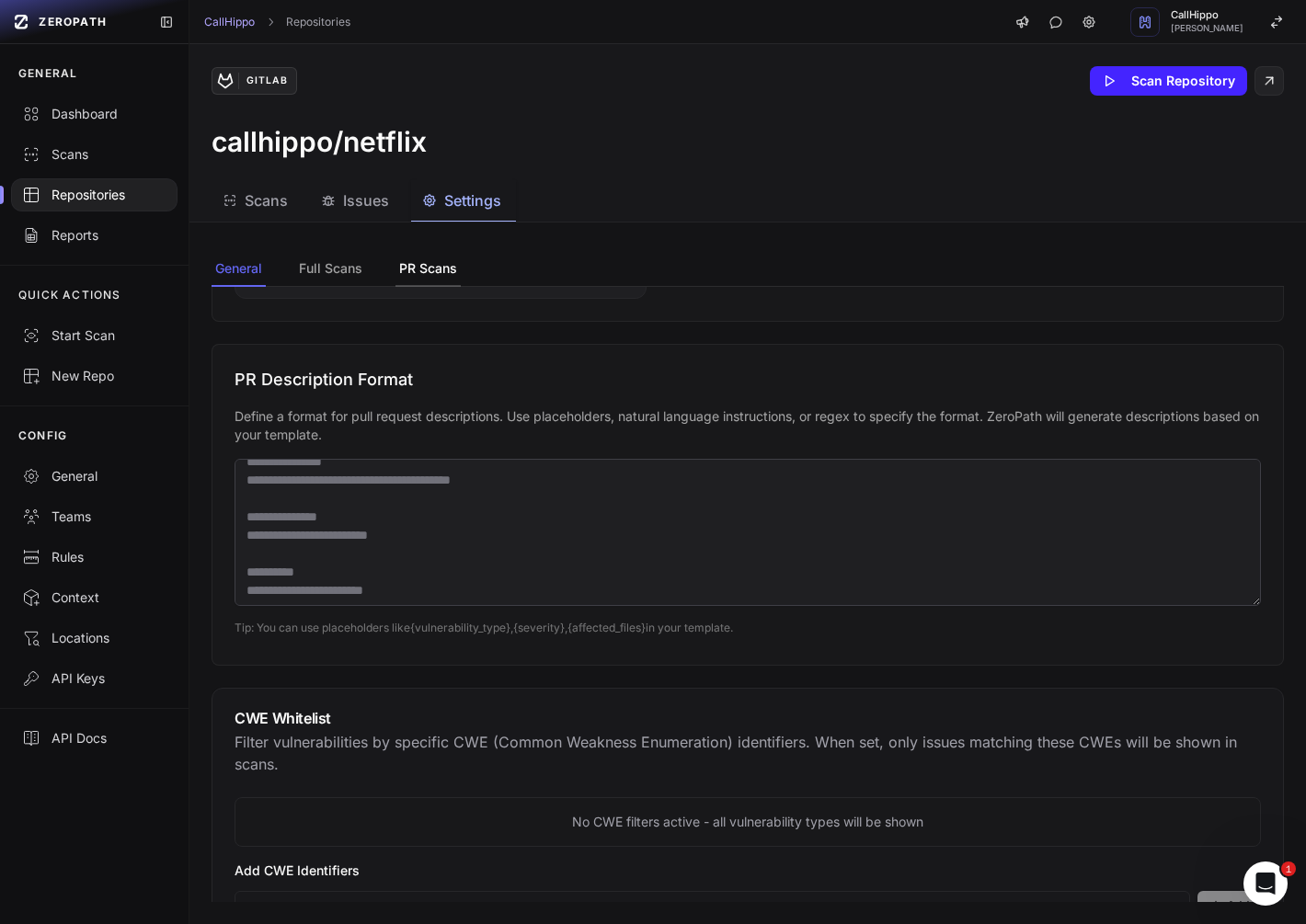 click on "PR Scans" 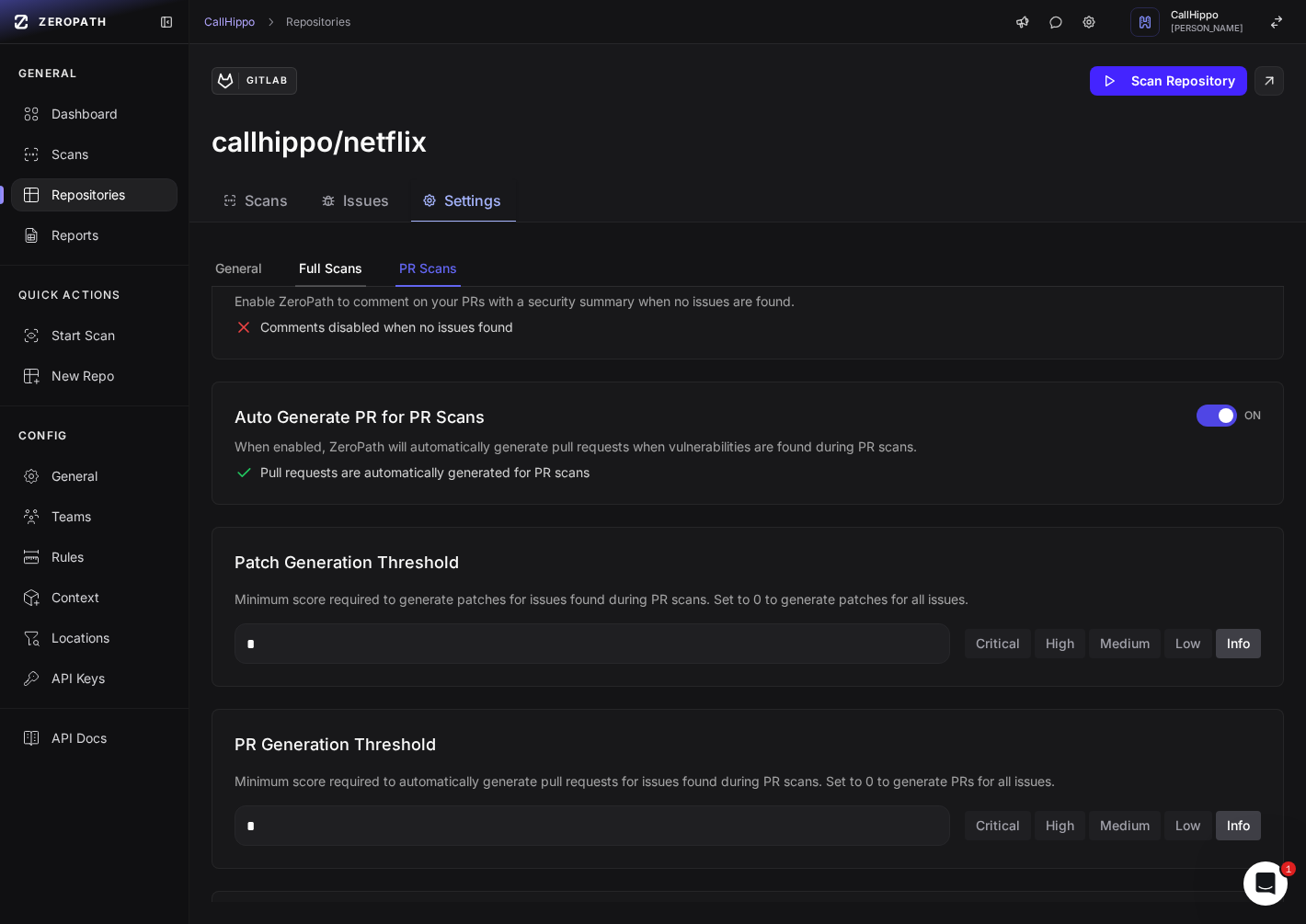 click on "Full Scans" 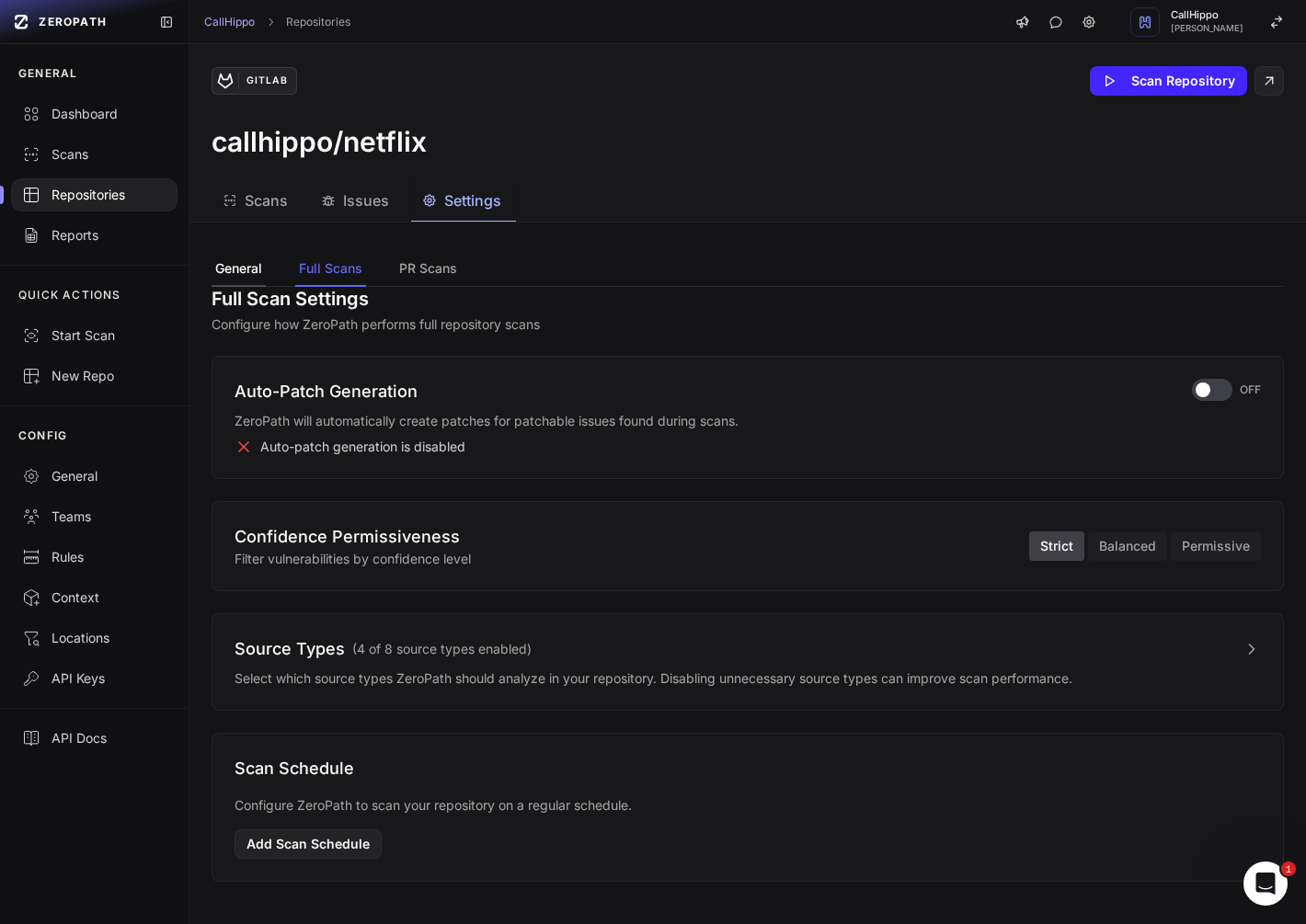 scroll, scrollTop: 0, scrollLeft: 0, axis: both 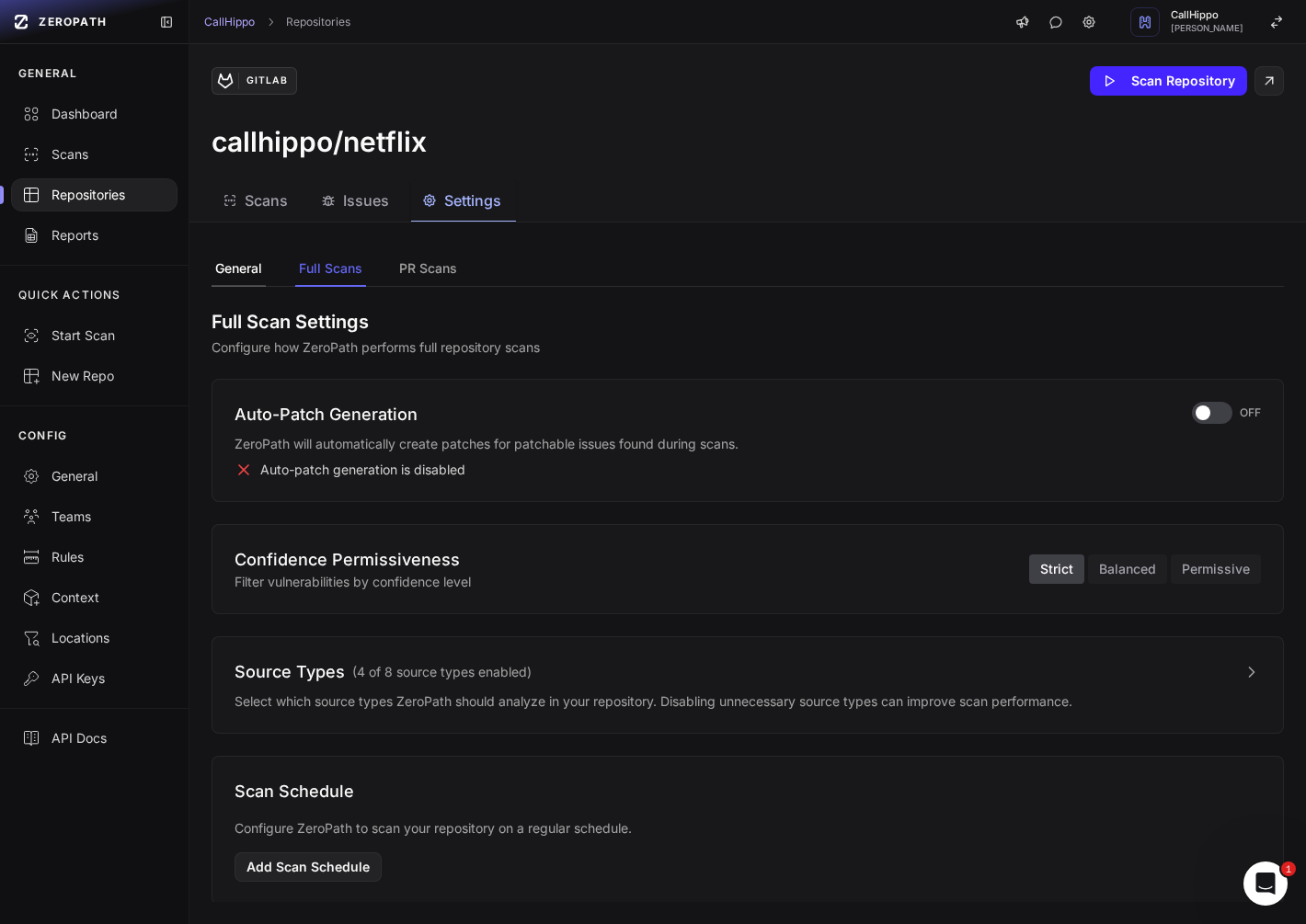 click on "General" at bounding box center (238, 269) 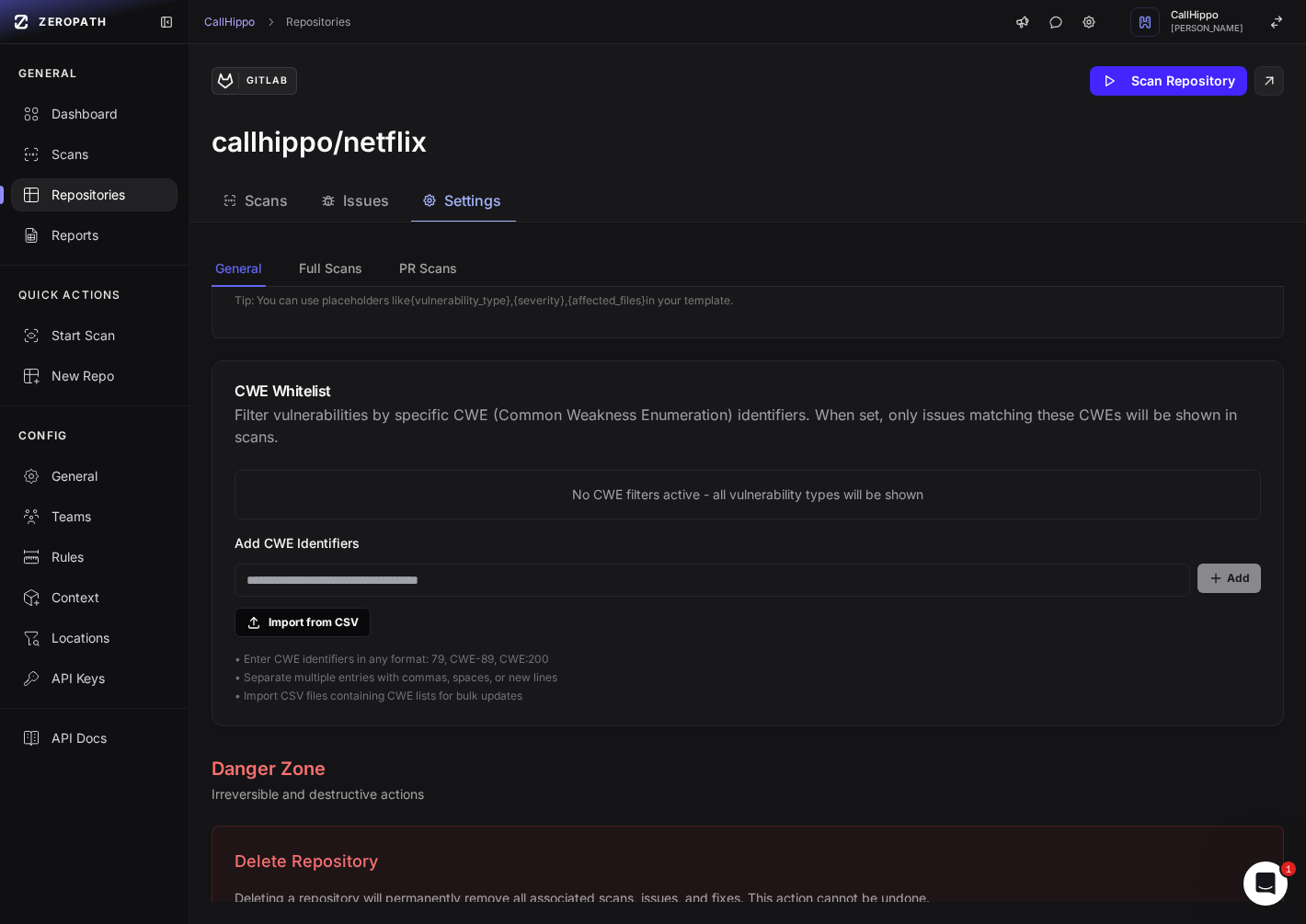 scroll, scrollTop: 1375, scrollLeft: 0, axis: vertical 